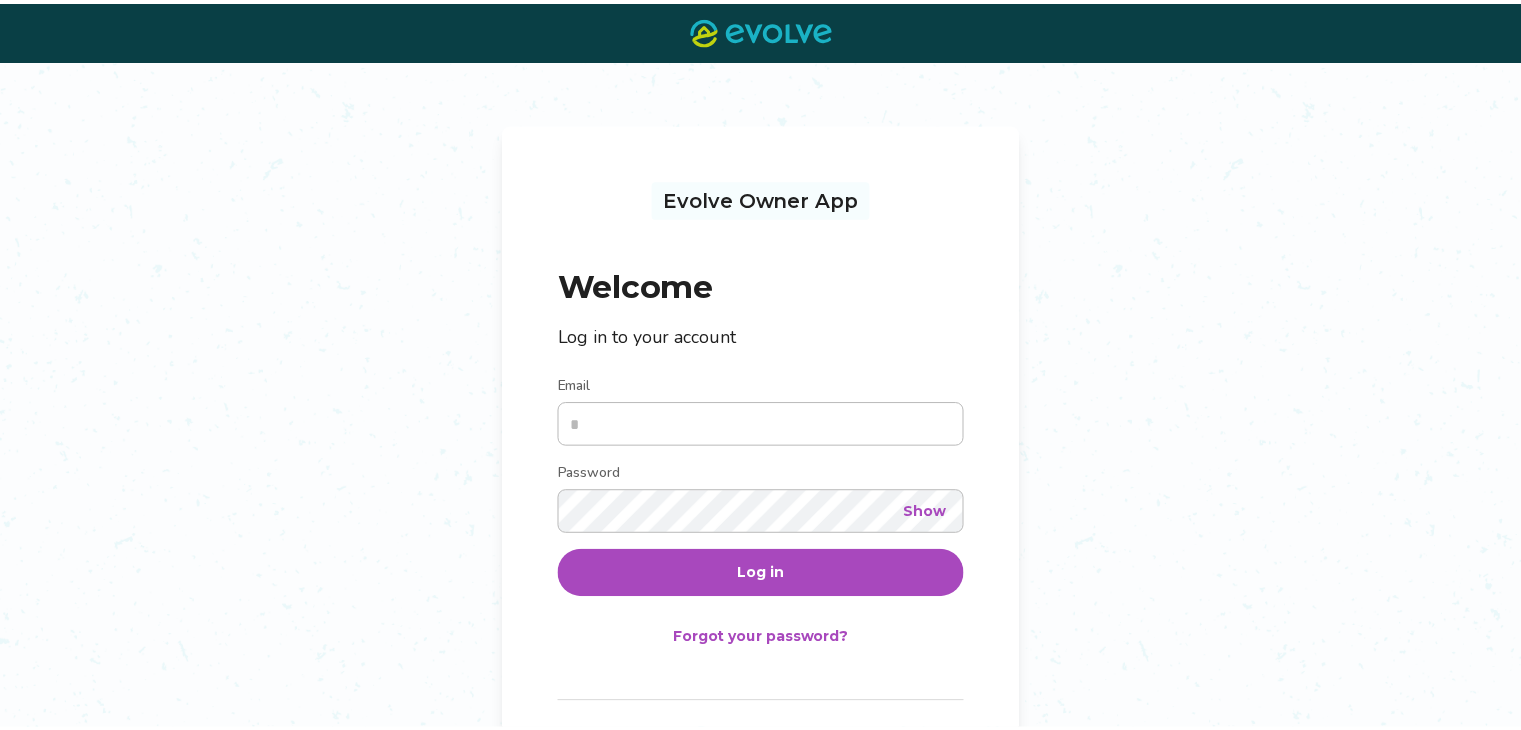 scroll, scrollTop: 0, scrollLeft: 0, axis: both 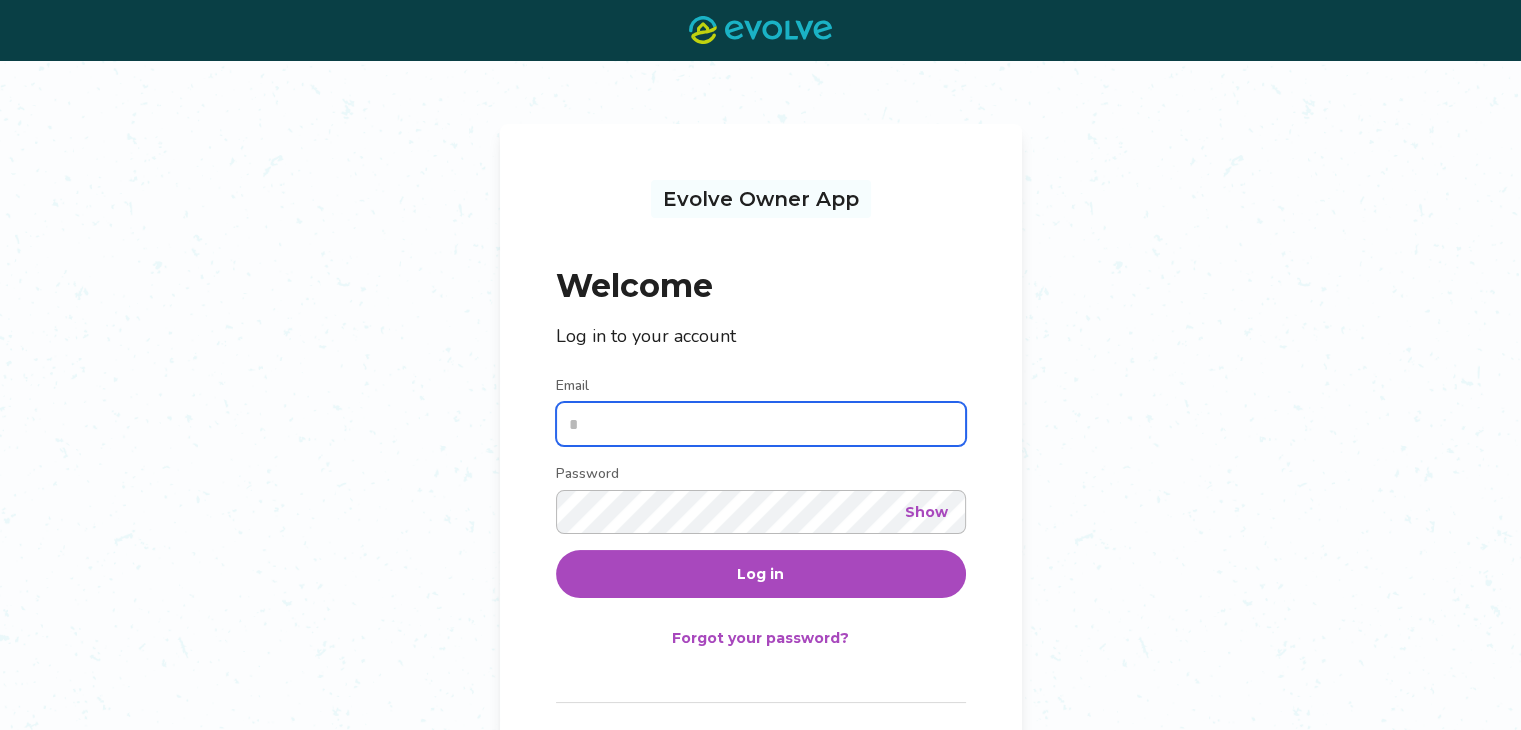 type on "**********" 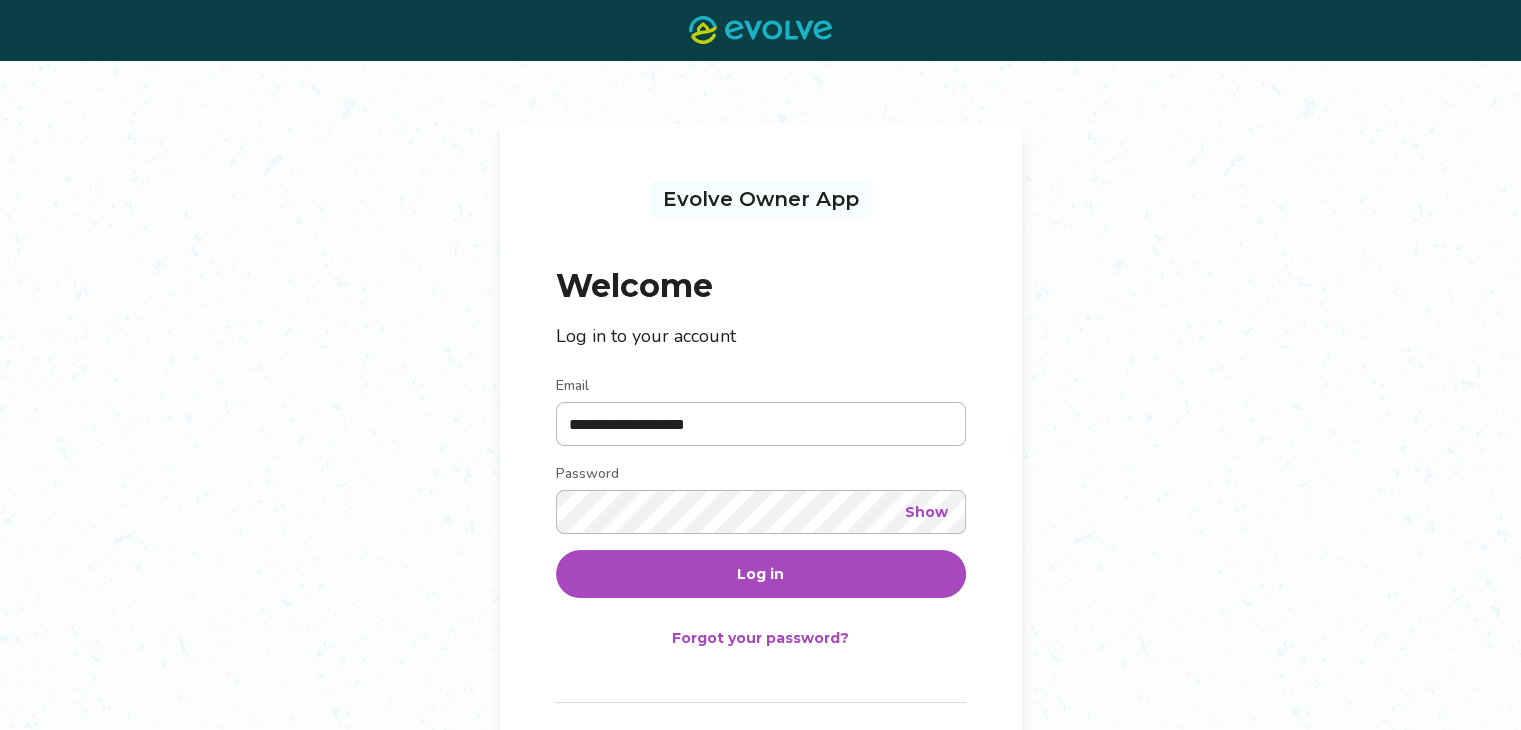 click on "Log in" at bounding box center (760, 574) 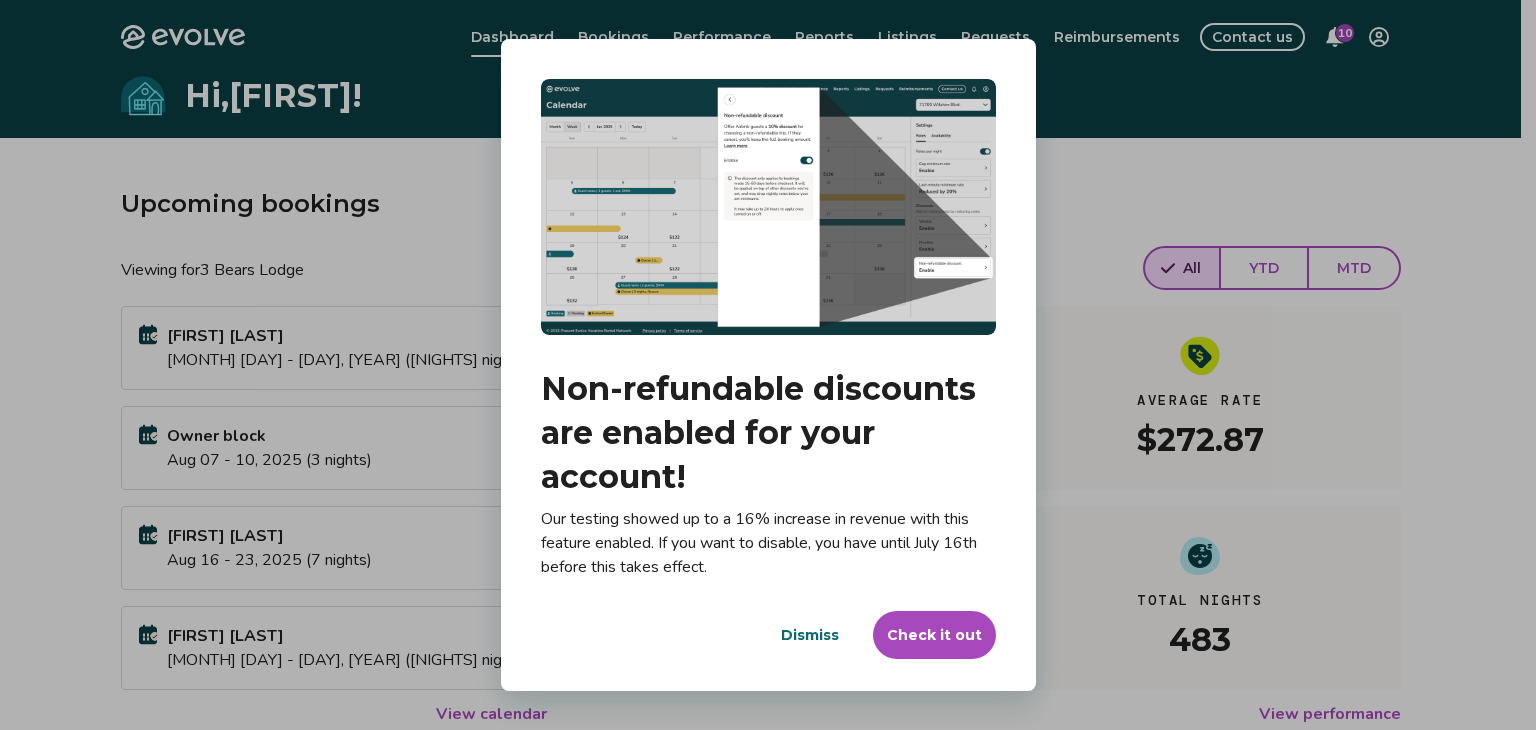click on "Dialog Non-refundable discounts are enabled for your account! Our testing showed up to a 16% increase in revenue with this feature enabled. If you want to disable, you have until July 16th before this takes effect. Dismiss Check it out" at bounding box center [768, 365] 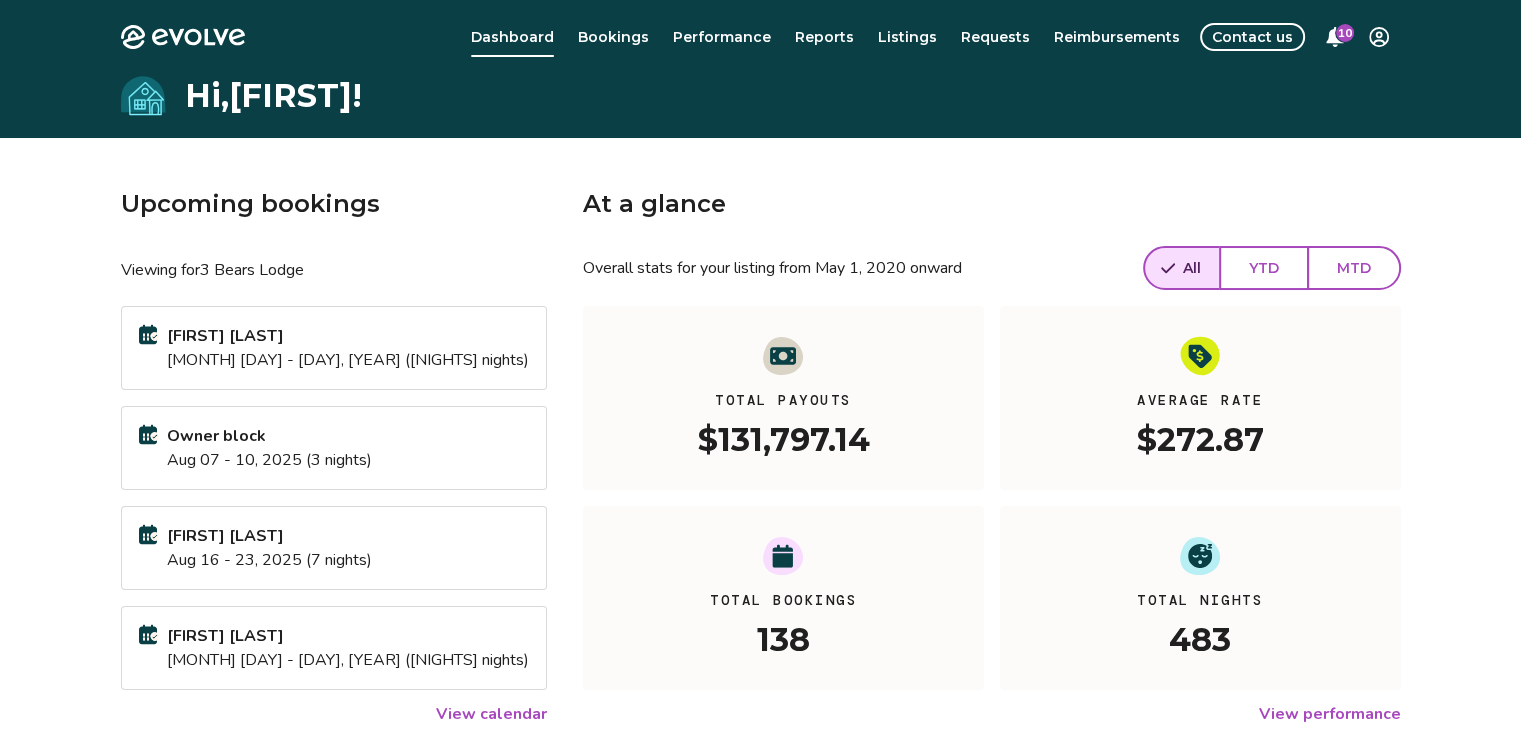 click on "Bookings" at bounding box center (613, 37) 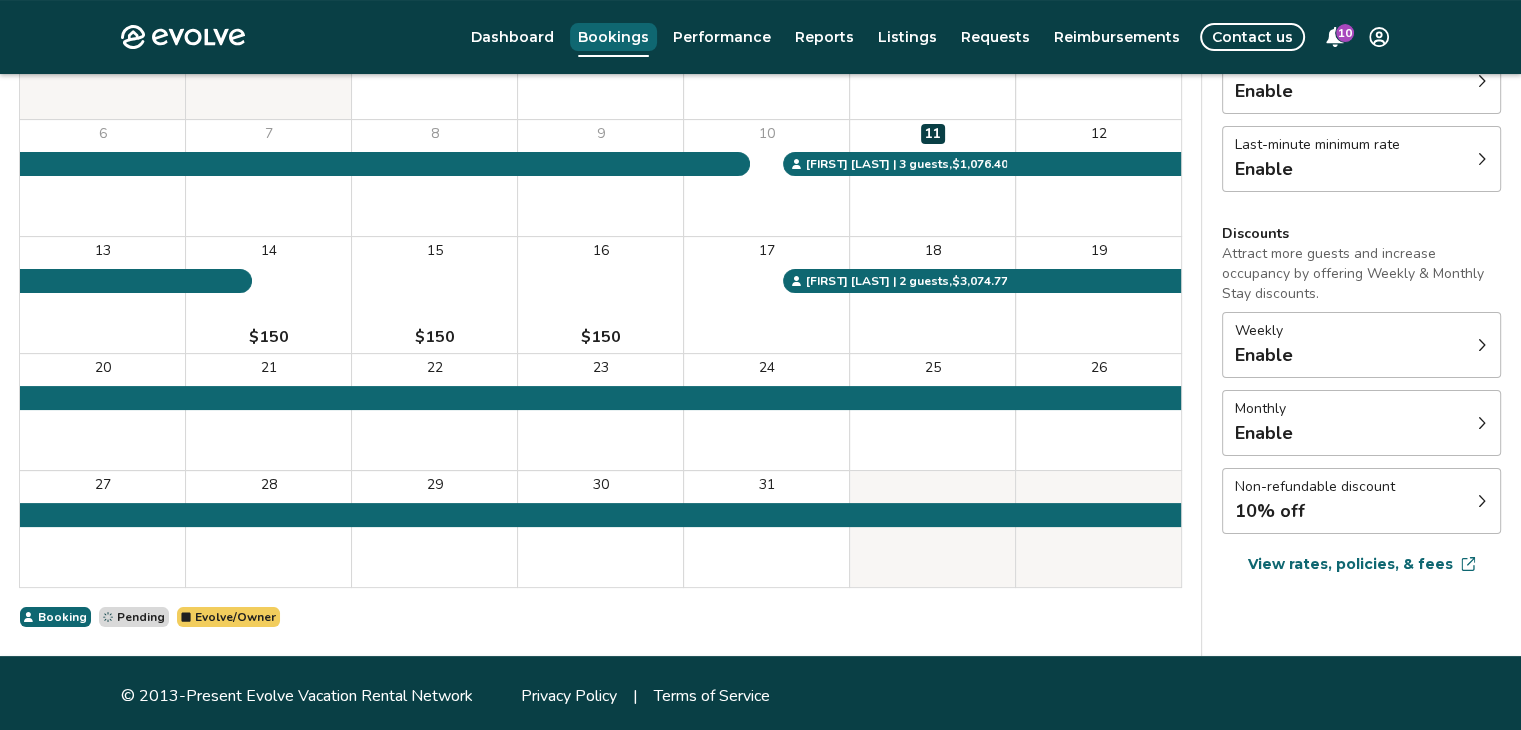 scroll, scrollTop: 303, scrollLeft: 0, axis: vertical 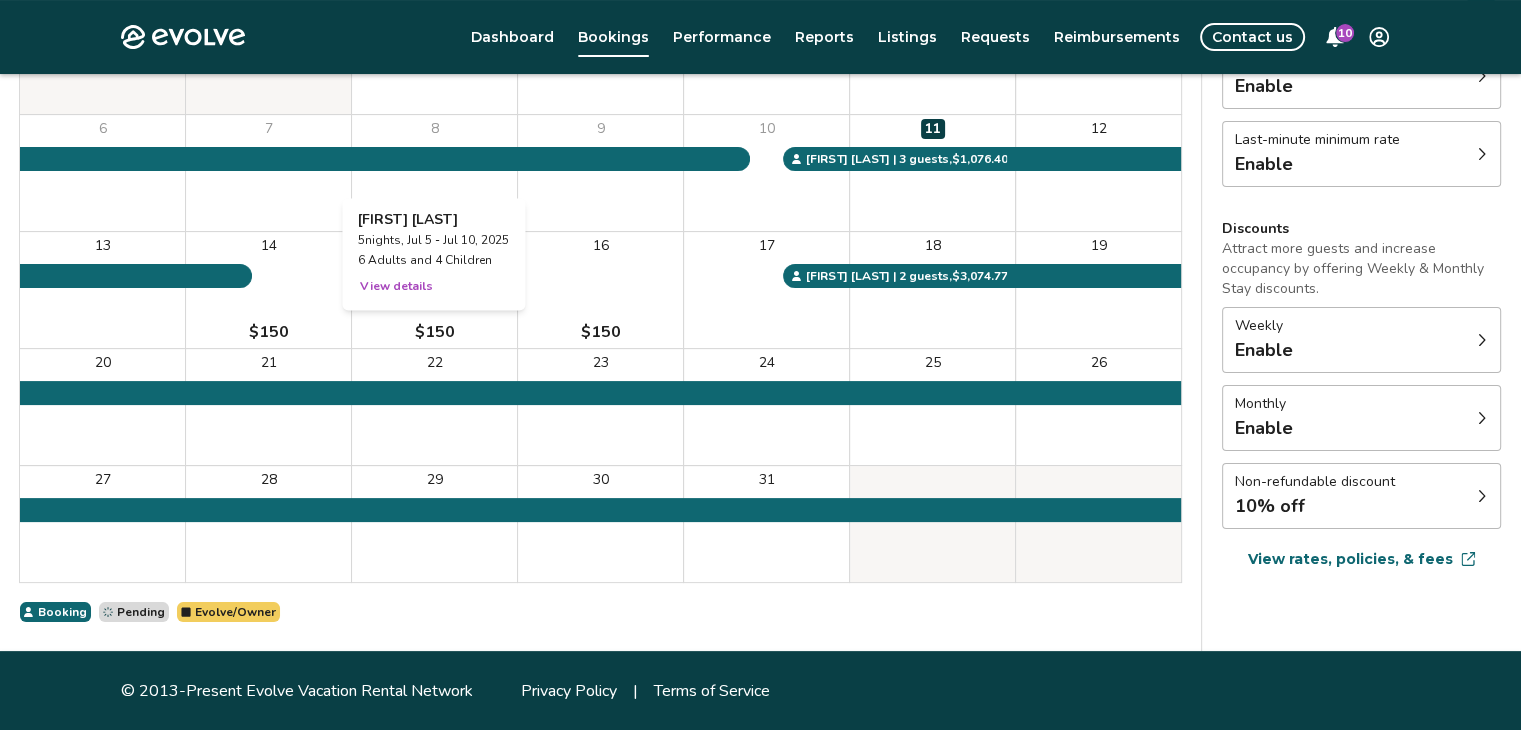 click on "8" at bounding box center [434, 173] 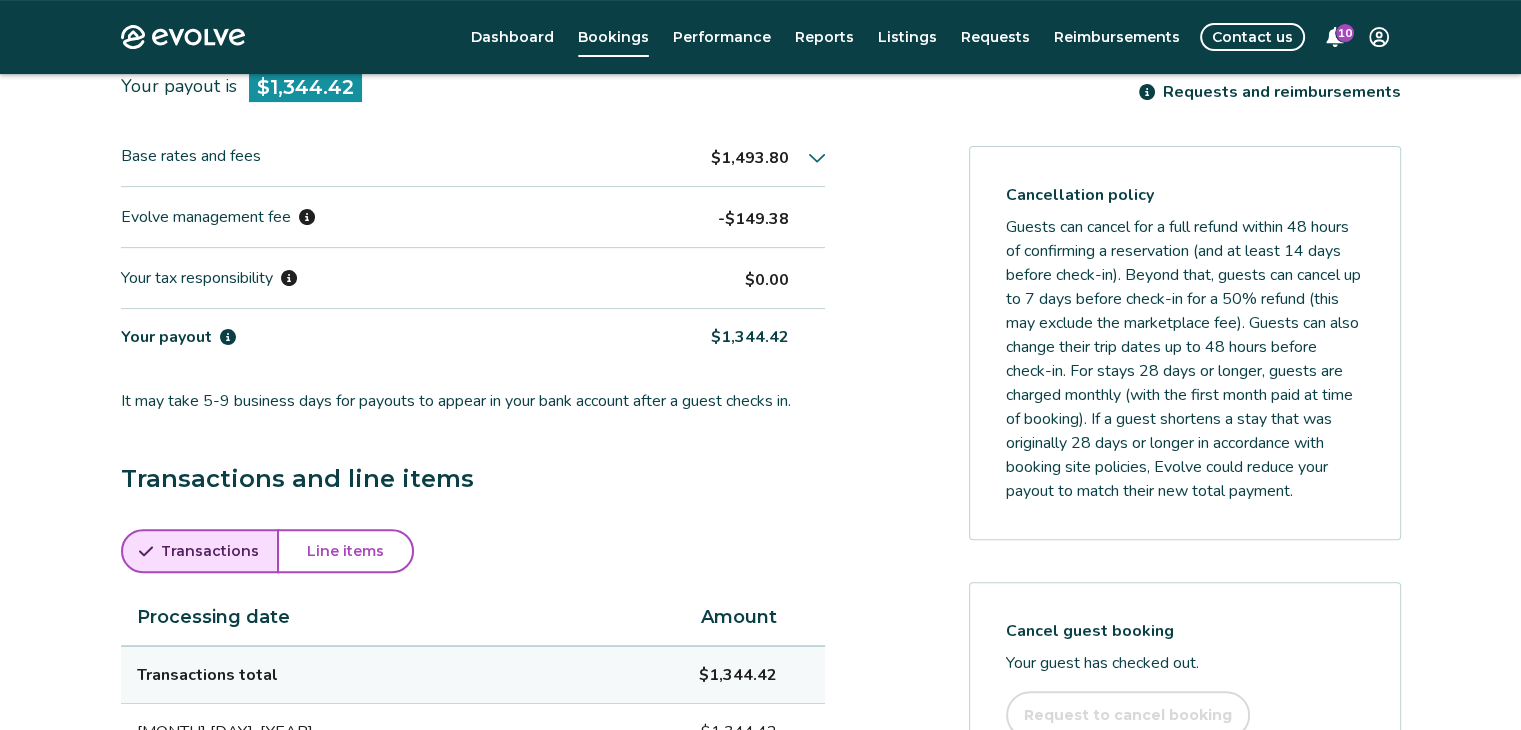 scroll, scrollTop: 835, scrollLeft: 0, axis: vertical 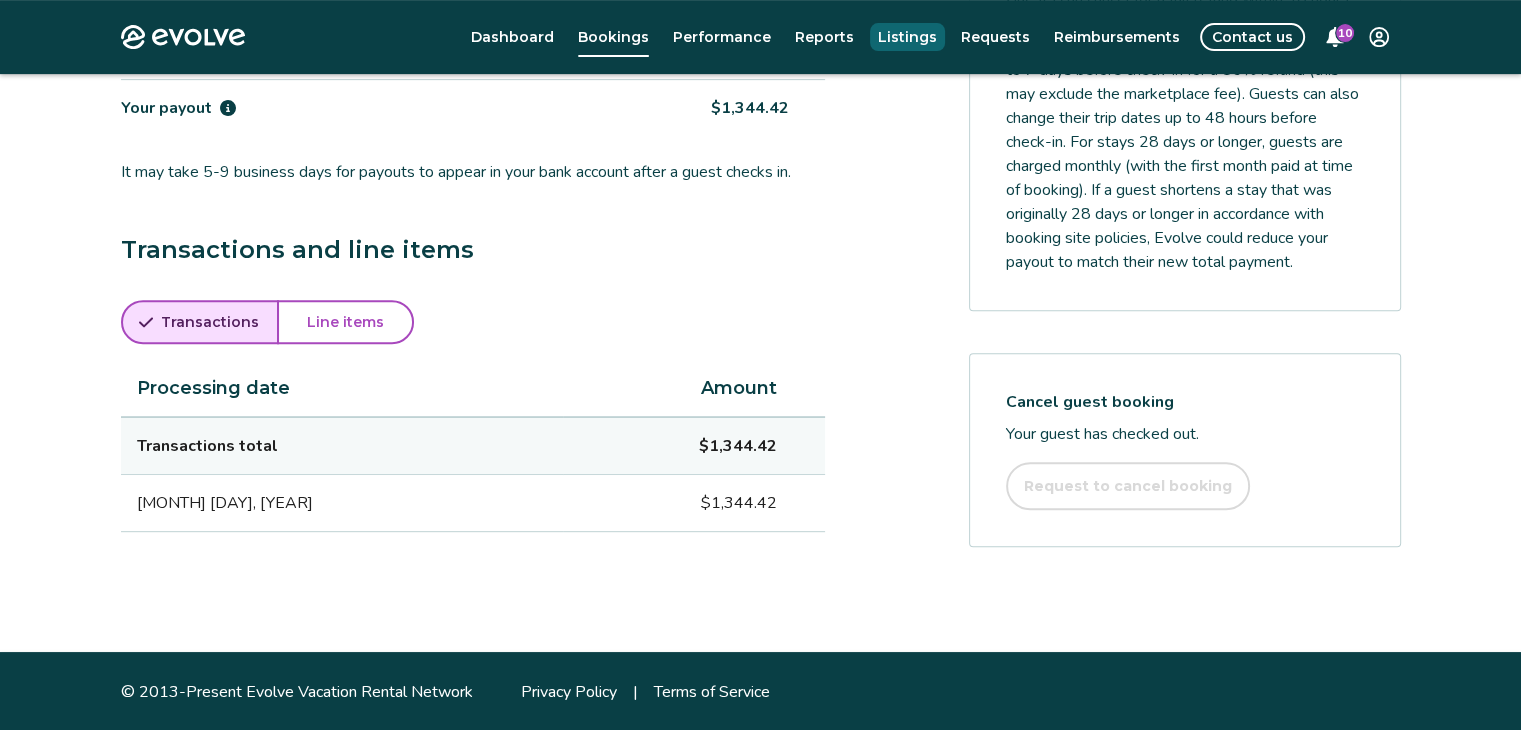 click on "Listings" at bounding box center (907, 37) 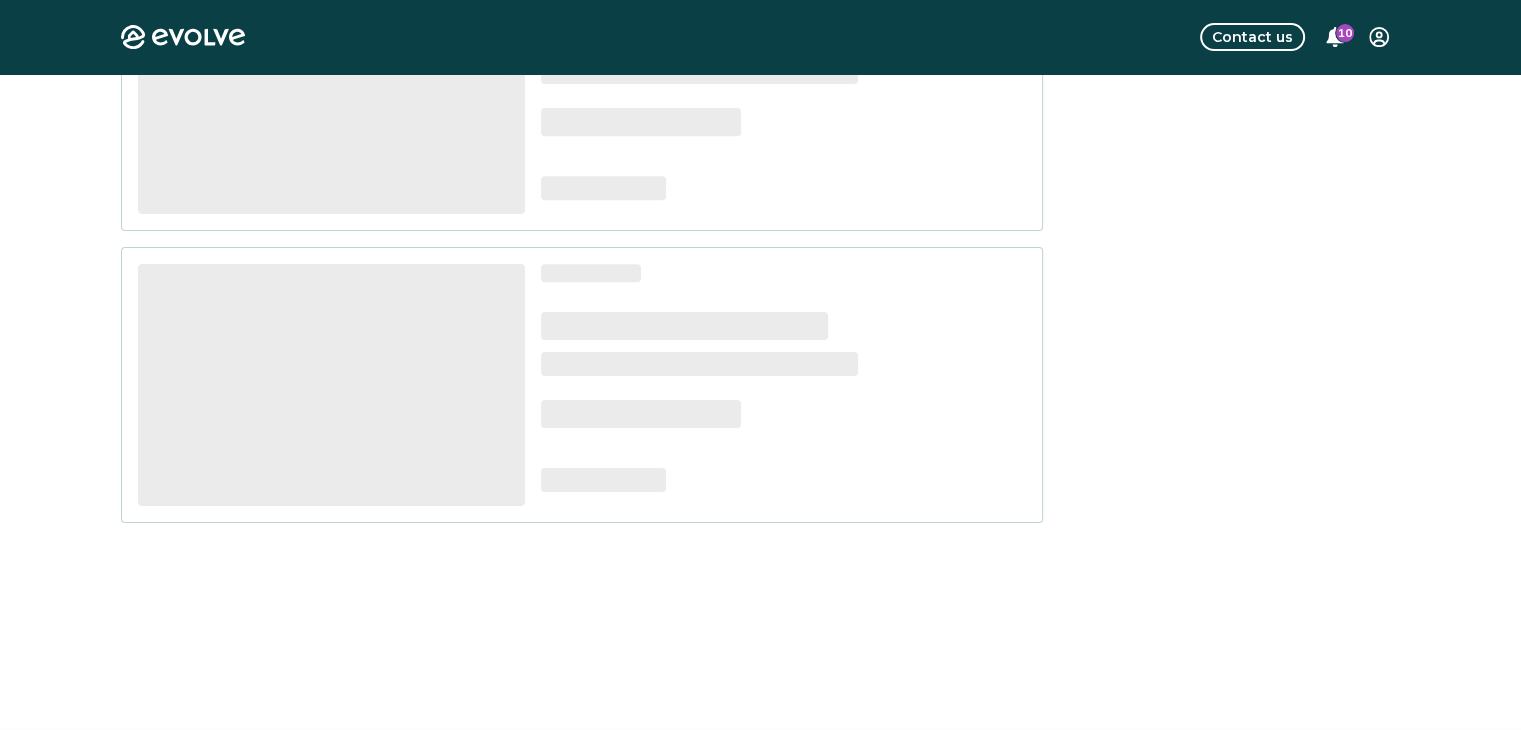 scroll, scrollTop: 0, scrollLeft: 0, axis: both 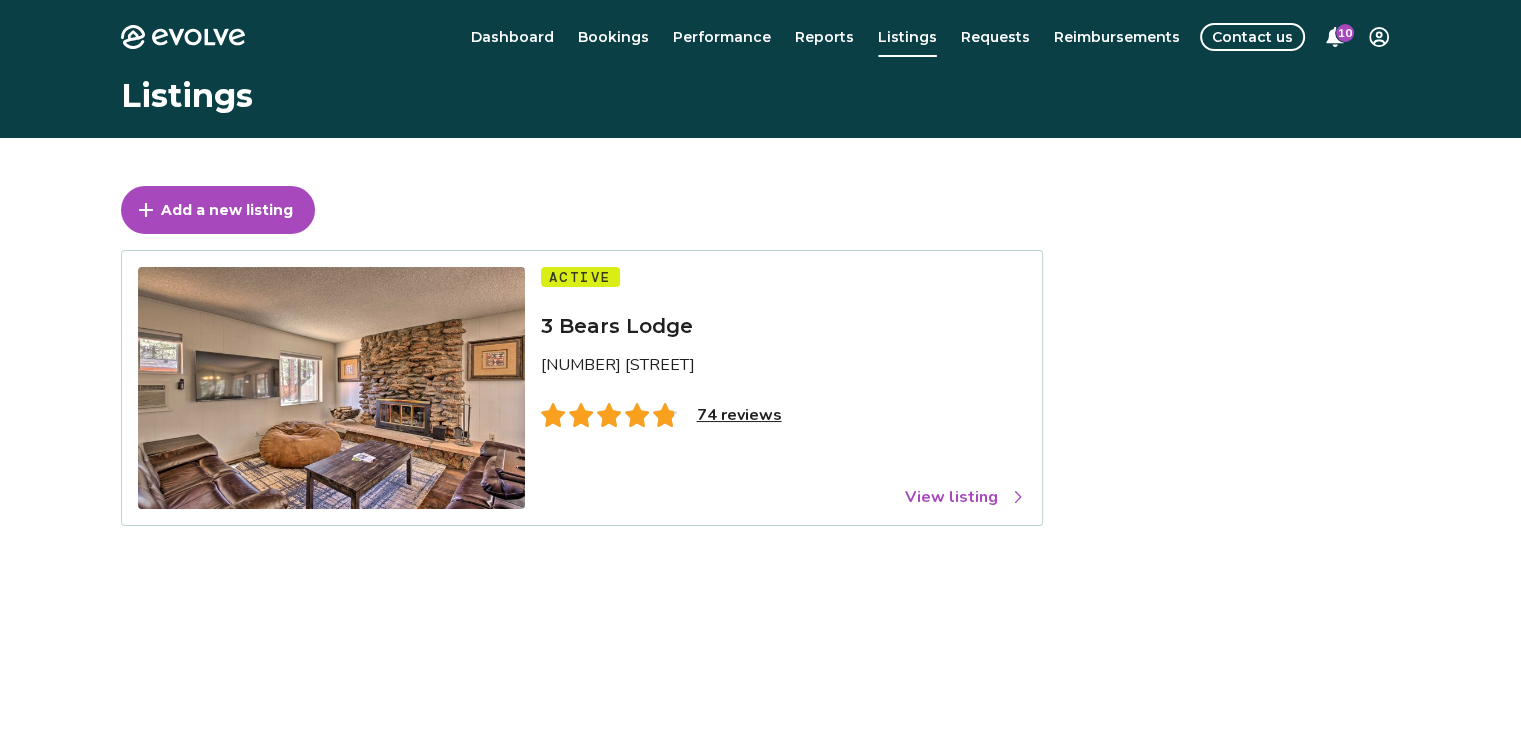 drag, startPoint x: 733, startPoint y: 416, endPoint x: 717, endPoint y: 416, distance: 16 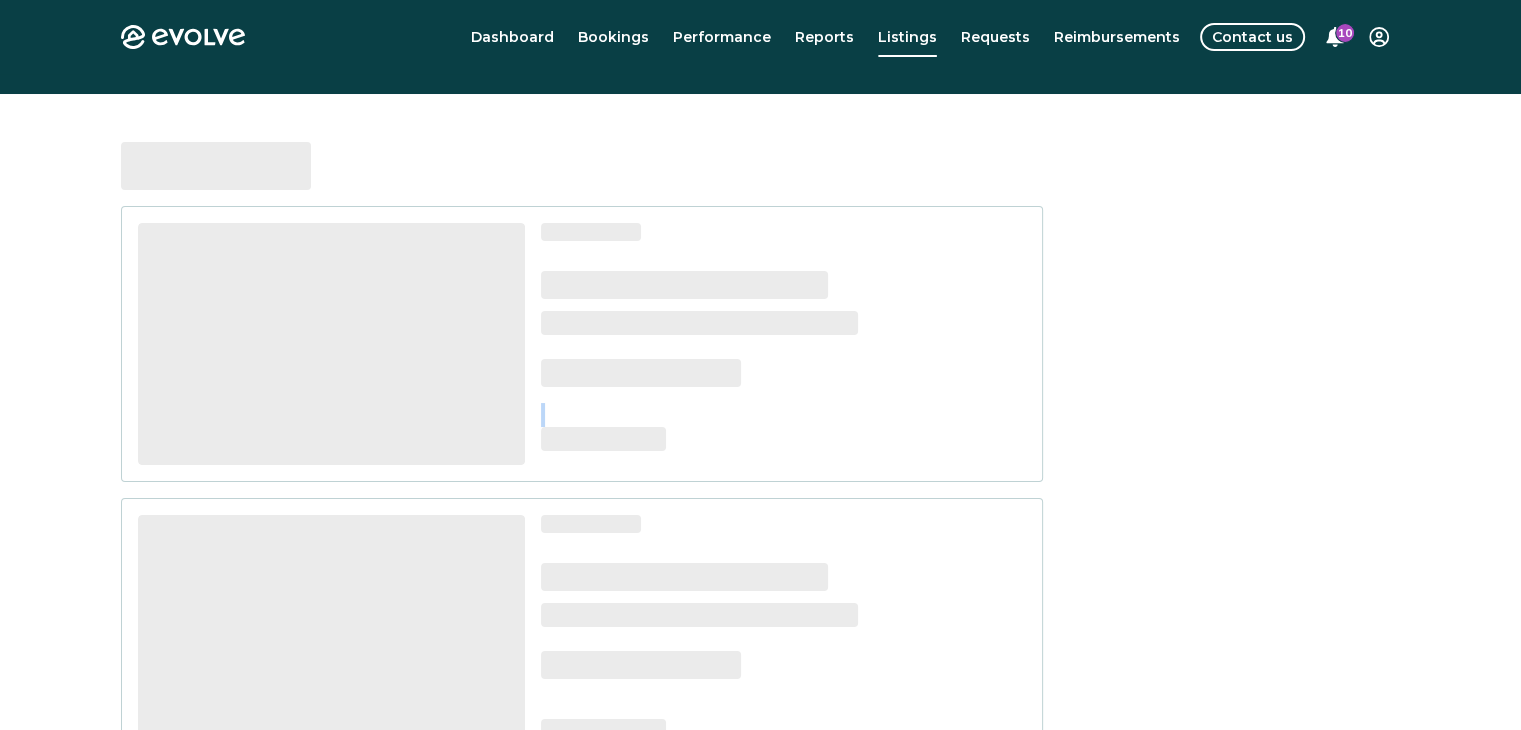 click on "‌" at bounding box center (641, 381) 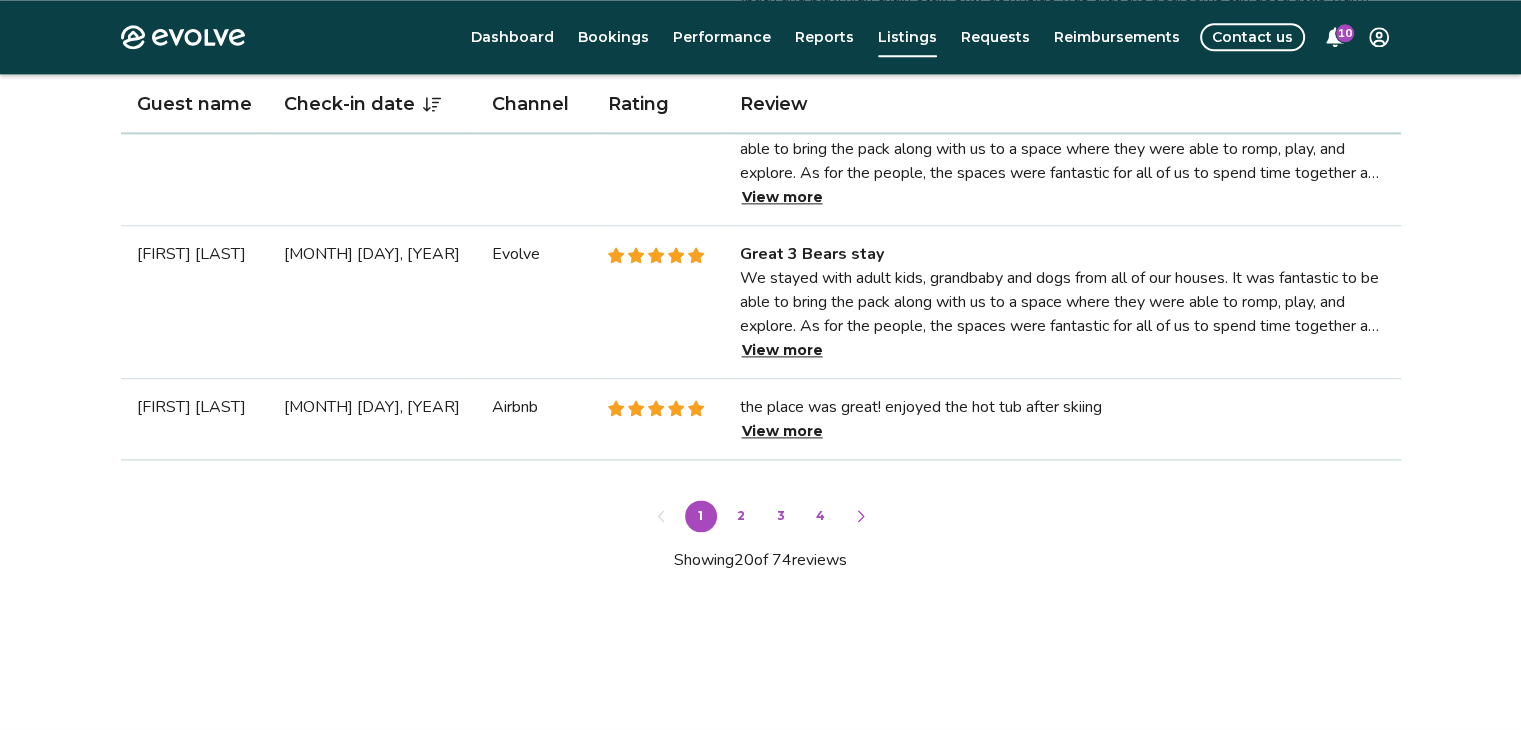 scroll, scrollTop: 2636, scrollLeft: 0, axis: vertical 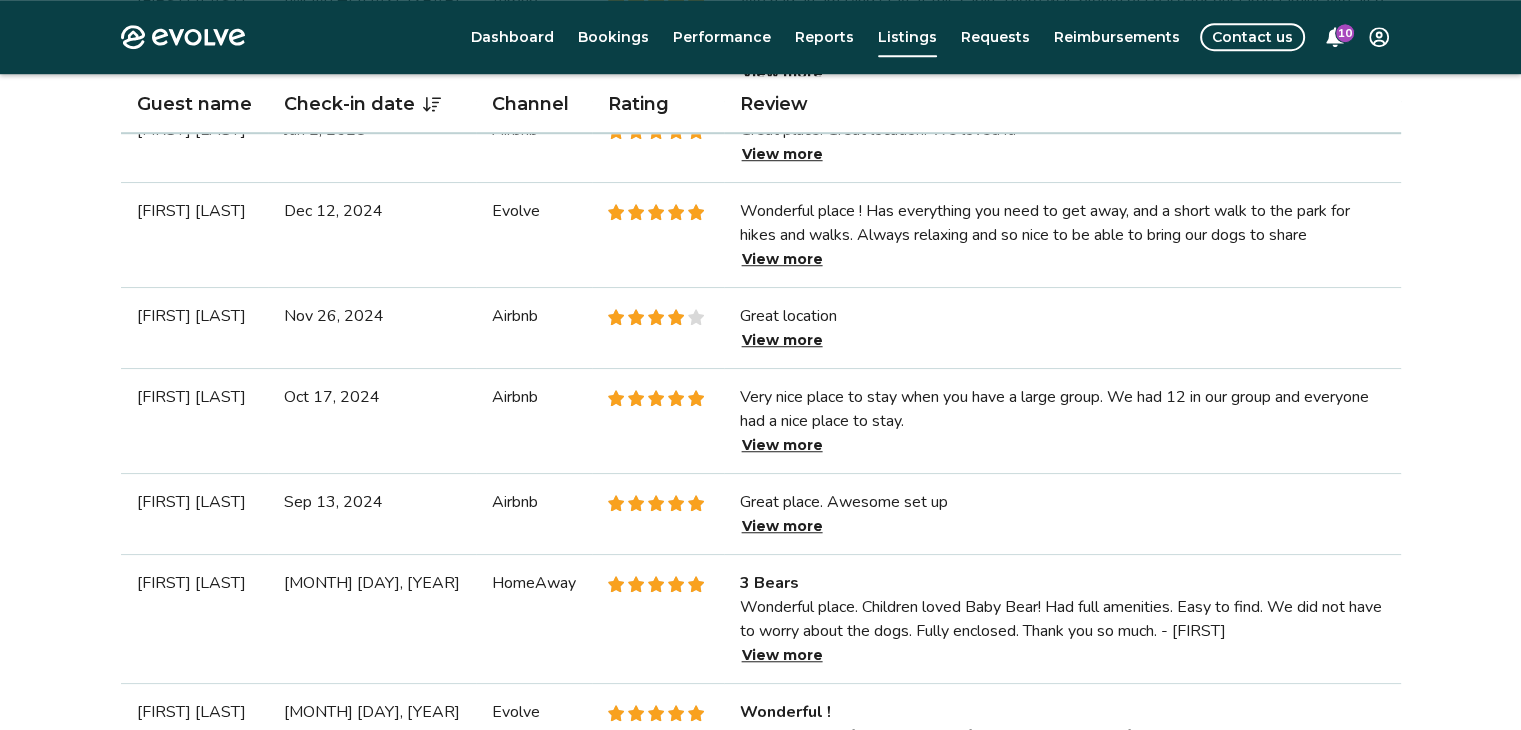 click on "Very nice place to stay when you have a large group. We had 12 in our group and everyone had a nice place to stay." at bounding box center [1062, 409] 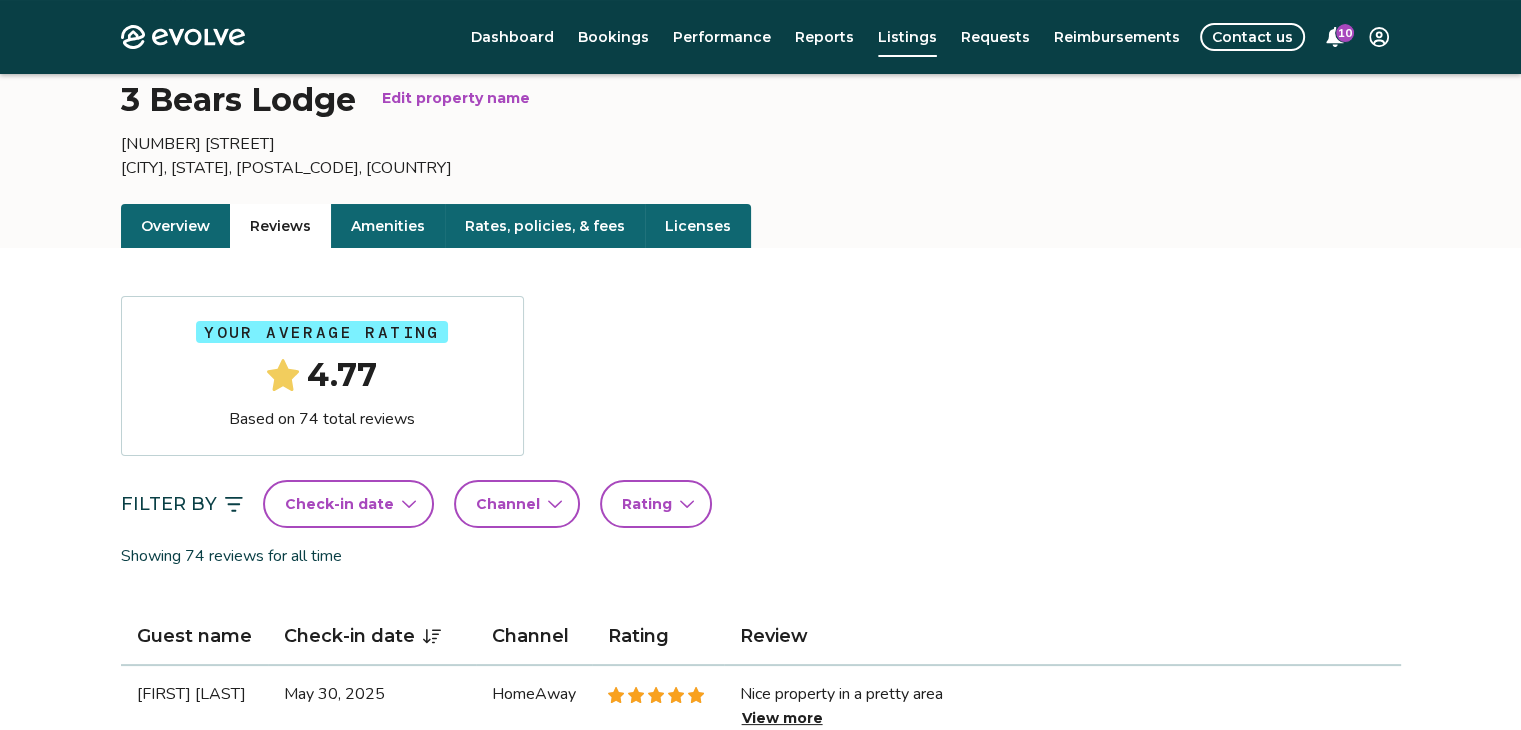 scroll, scrollTop: 0, scrollLeft: 0, axis: both 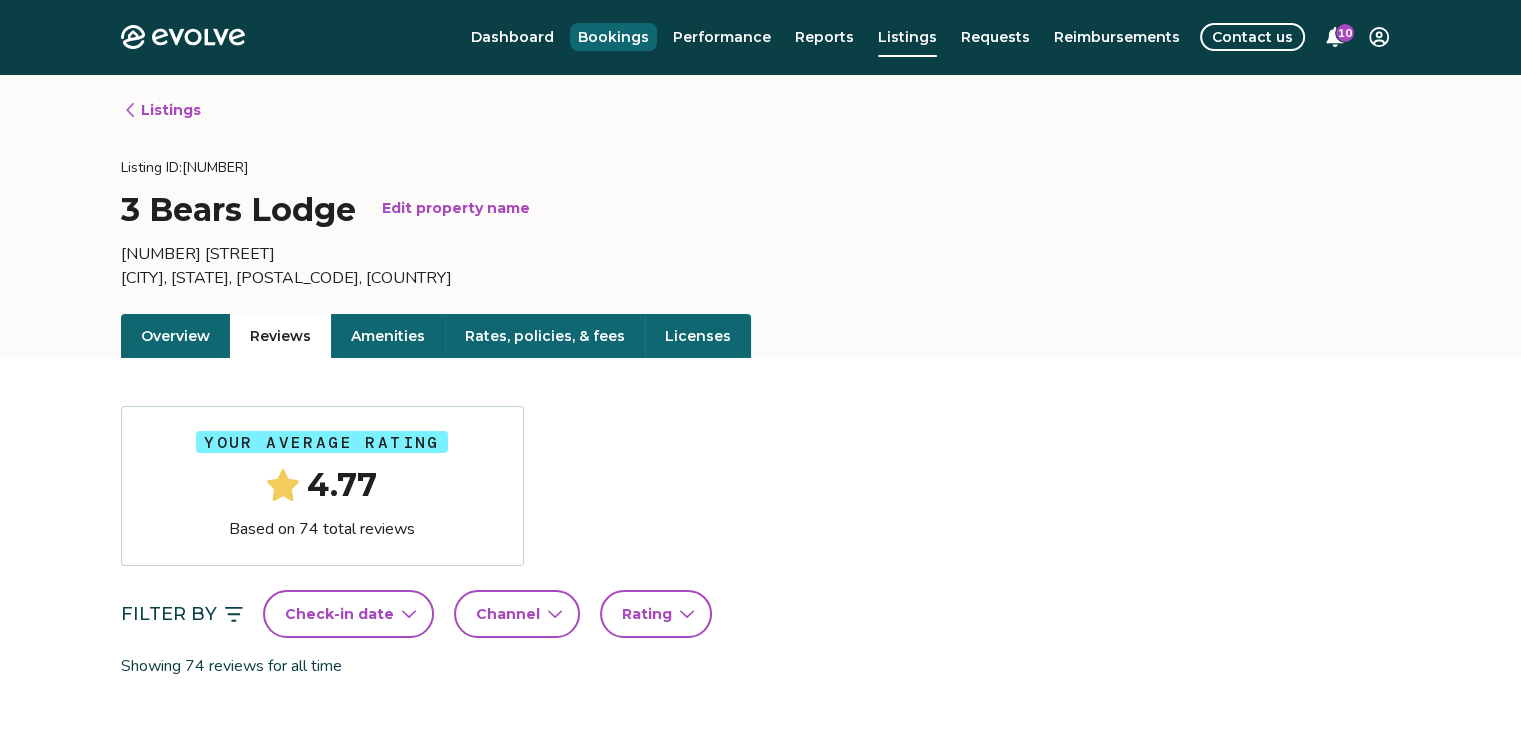 click on "Bookings" at bounding box center (613, 37) 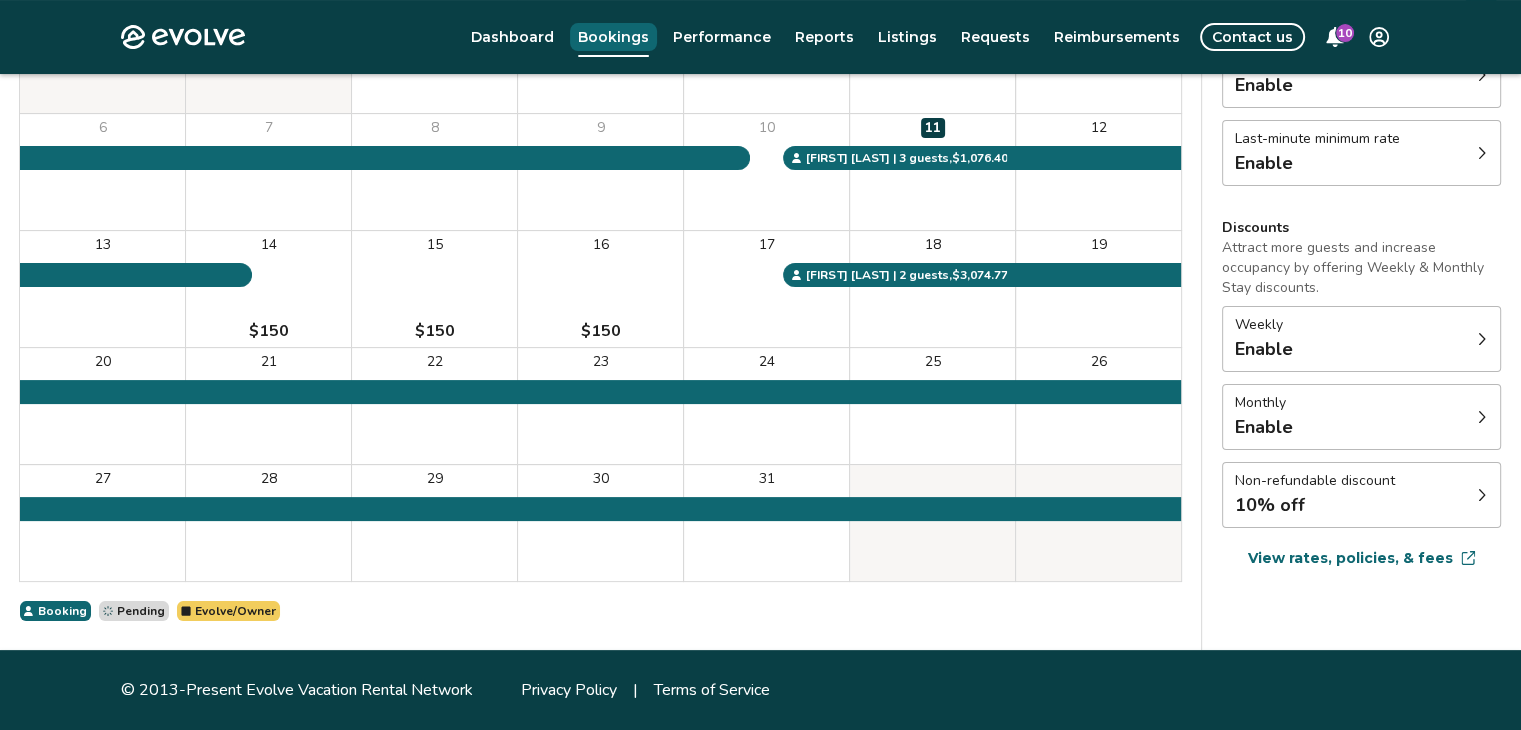 scroll, scrollTop: 0, scrollLeft: 0, axis: both 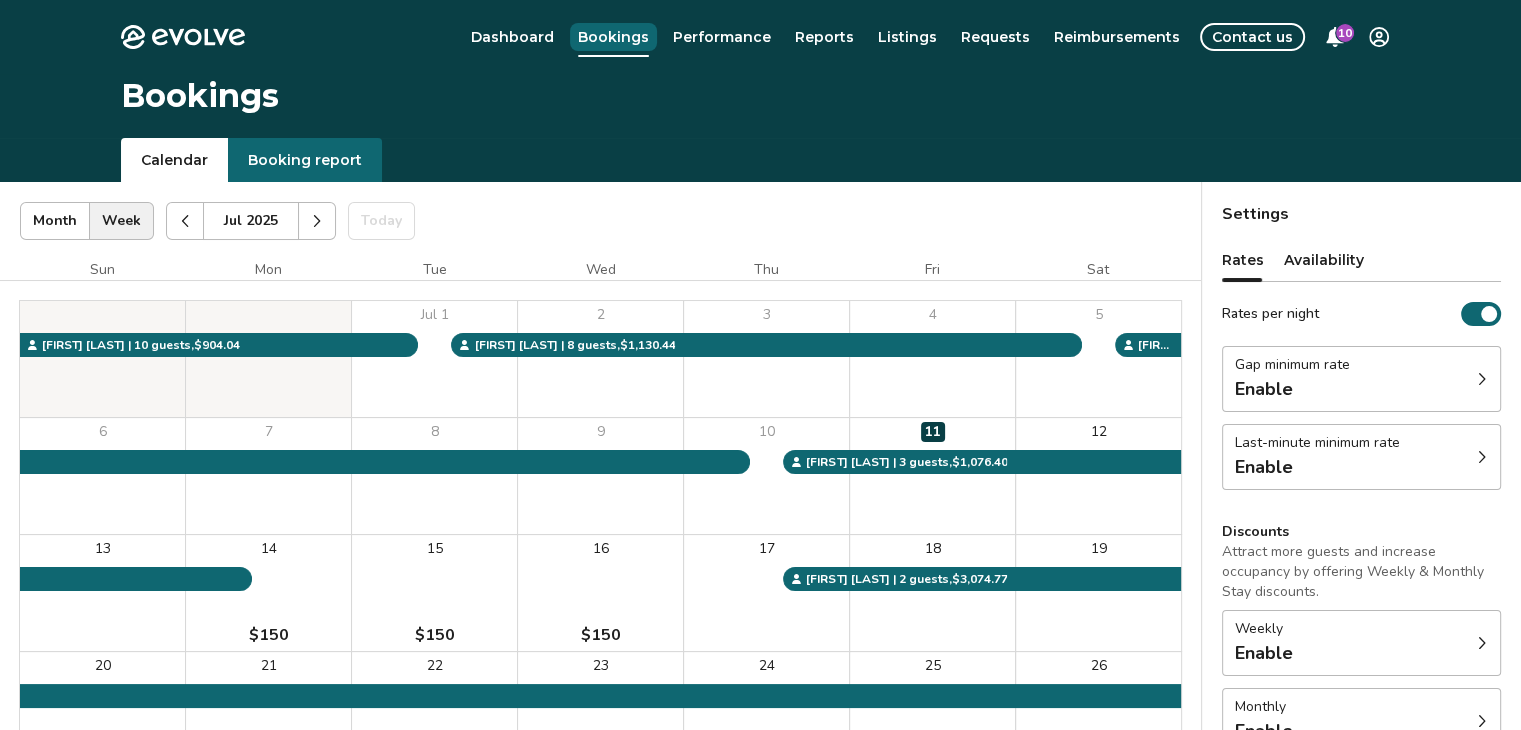 click 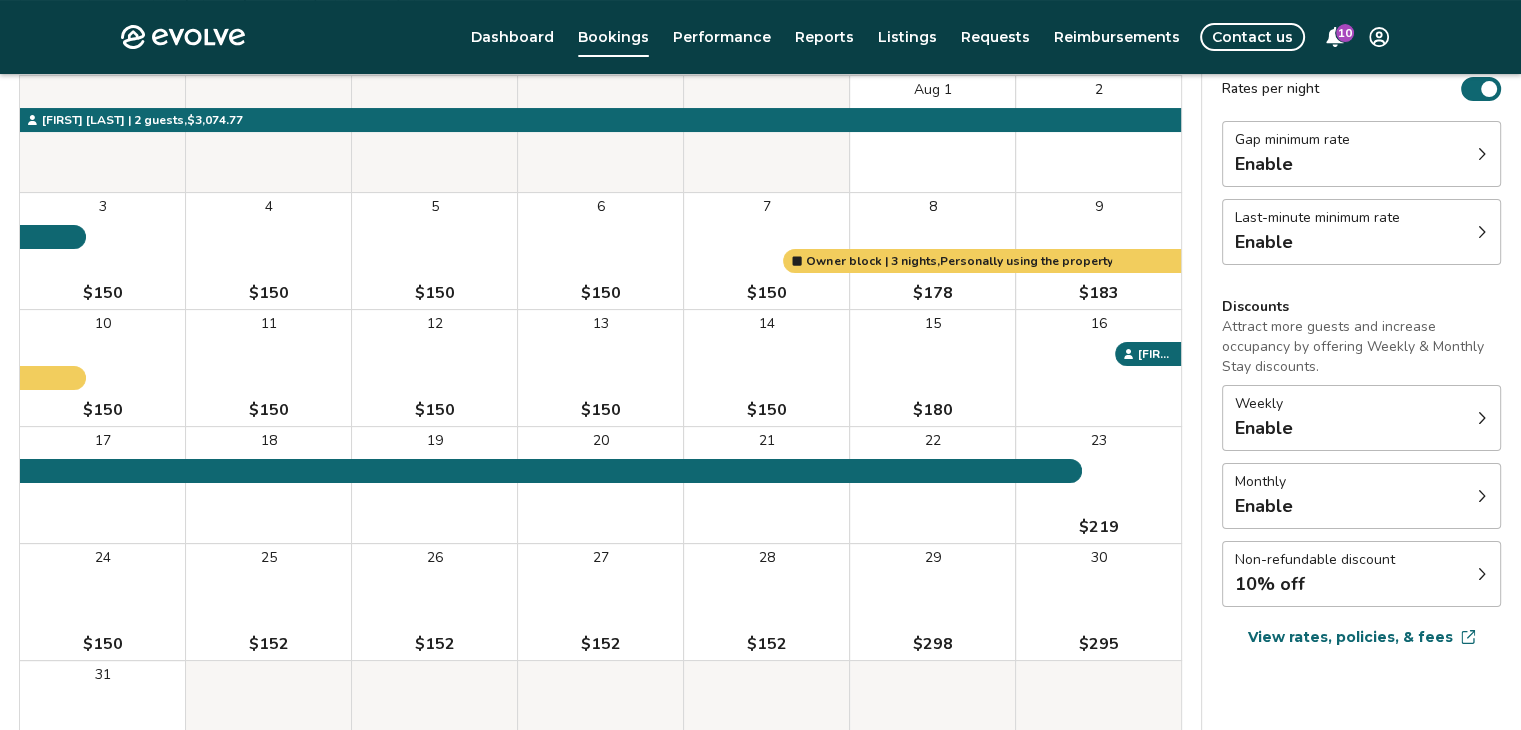 scroll, scrollTop: 232, scrollLeft: 0, axis: vertical 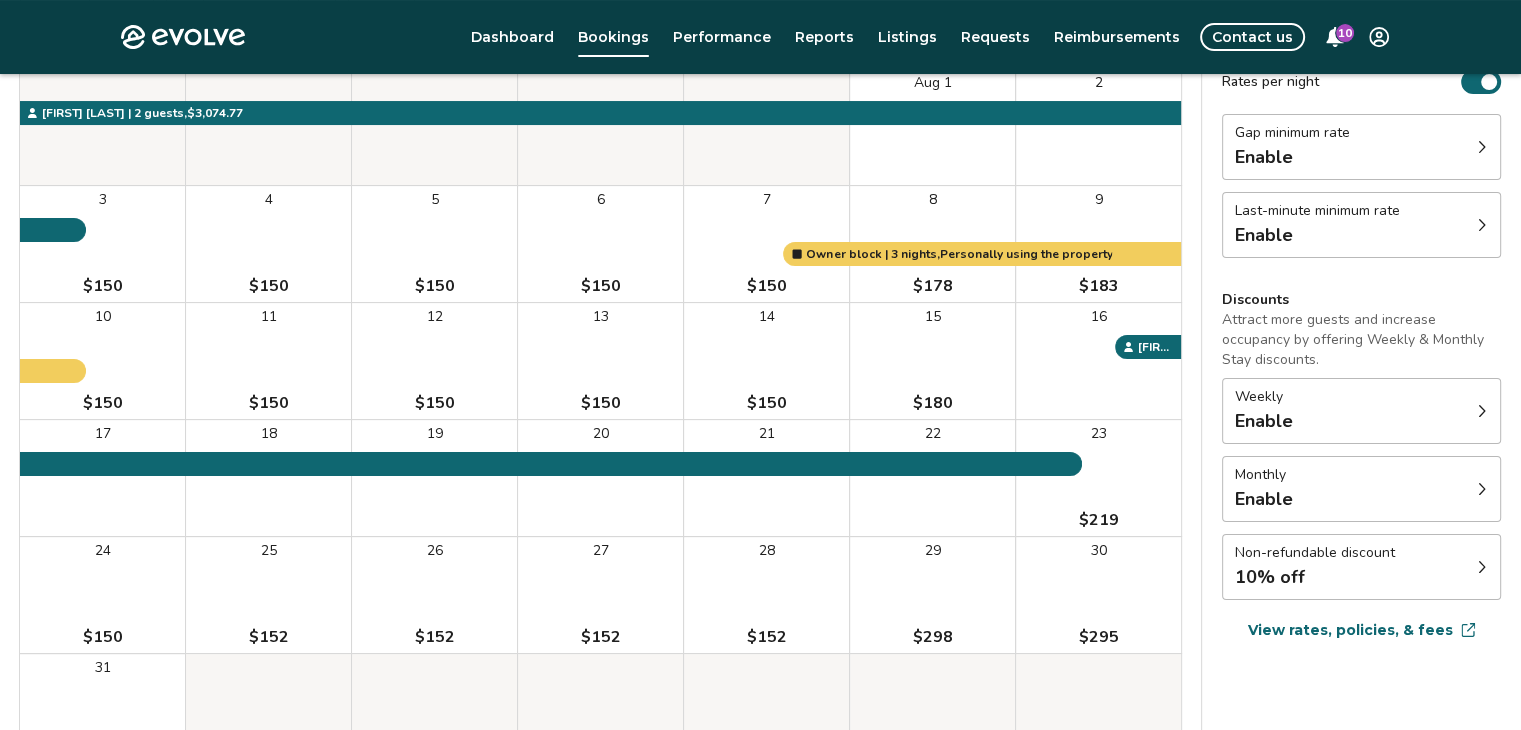 click on "16" at bounding box center [1098, 361] 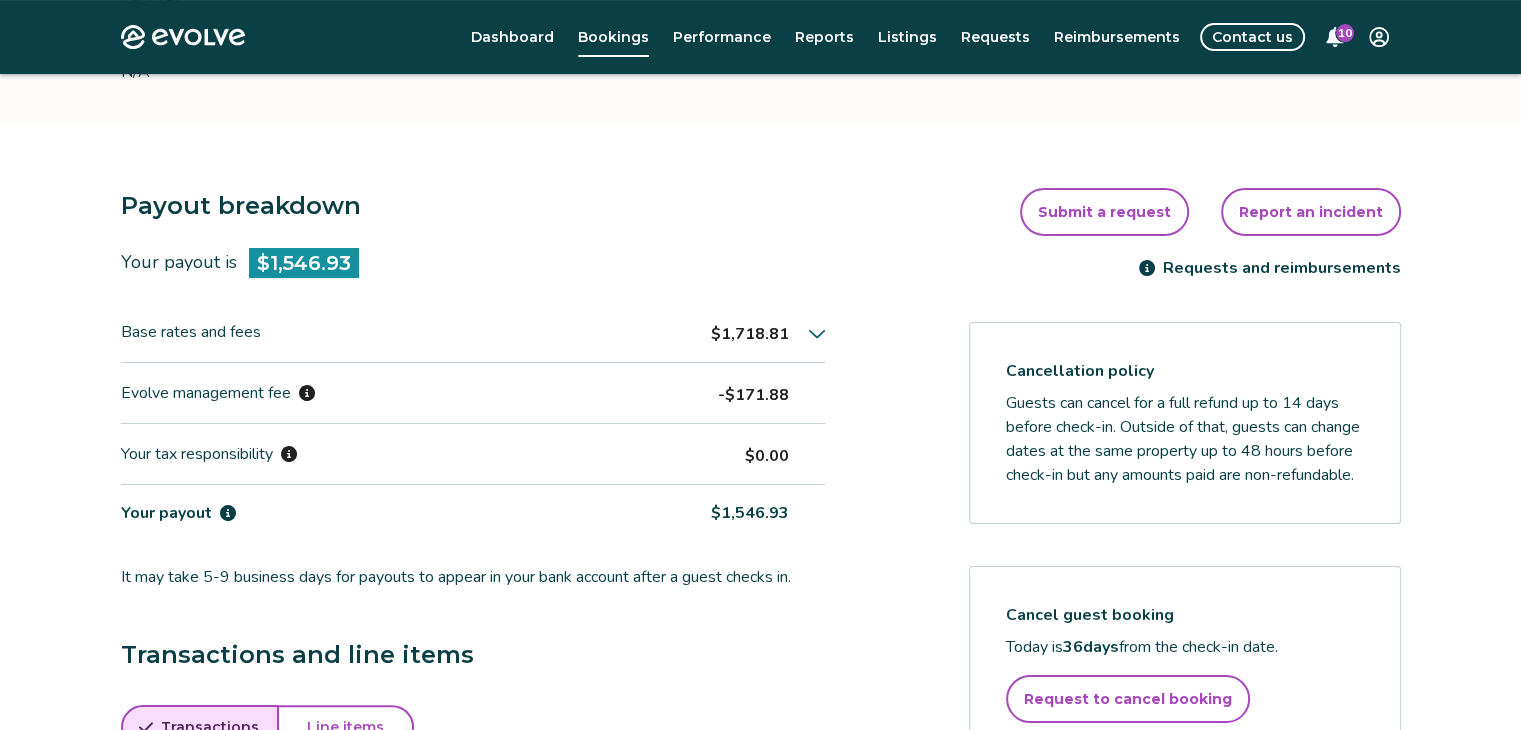 scroll, scrollTop: 456, scrollLeft: 0, axis: vertical 